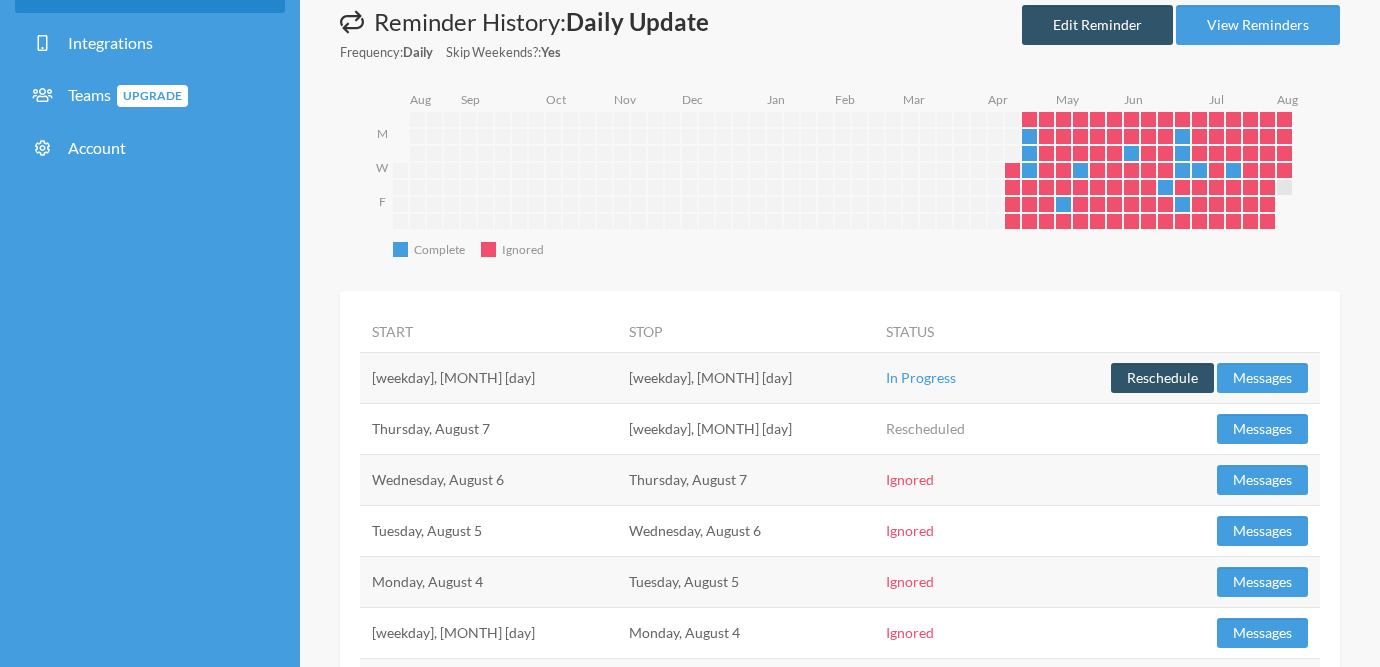 scroll, scrollTop: 0, scrollLeft: 0, axis: both 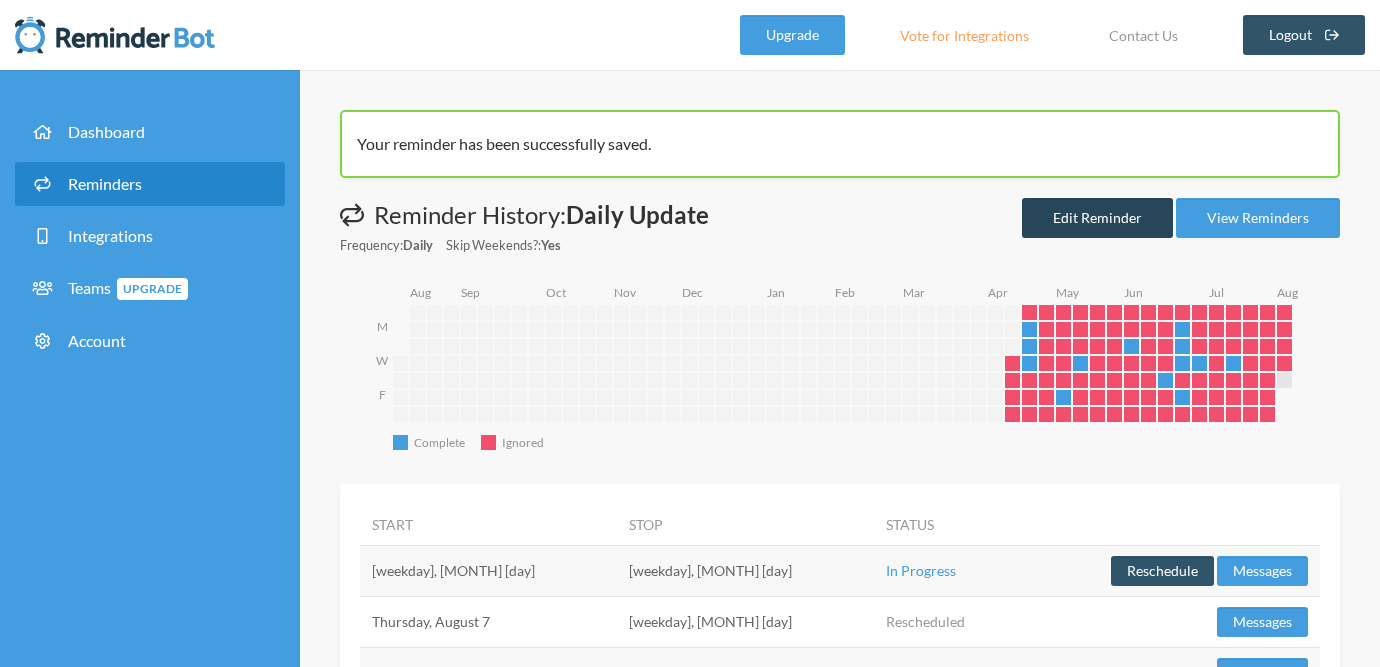 click on "Edit Reminder" at bounding box center (1097, 218) 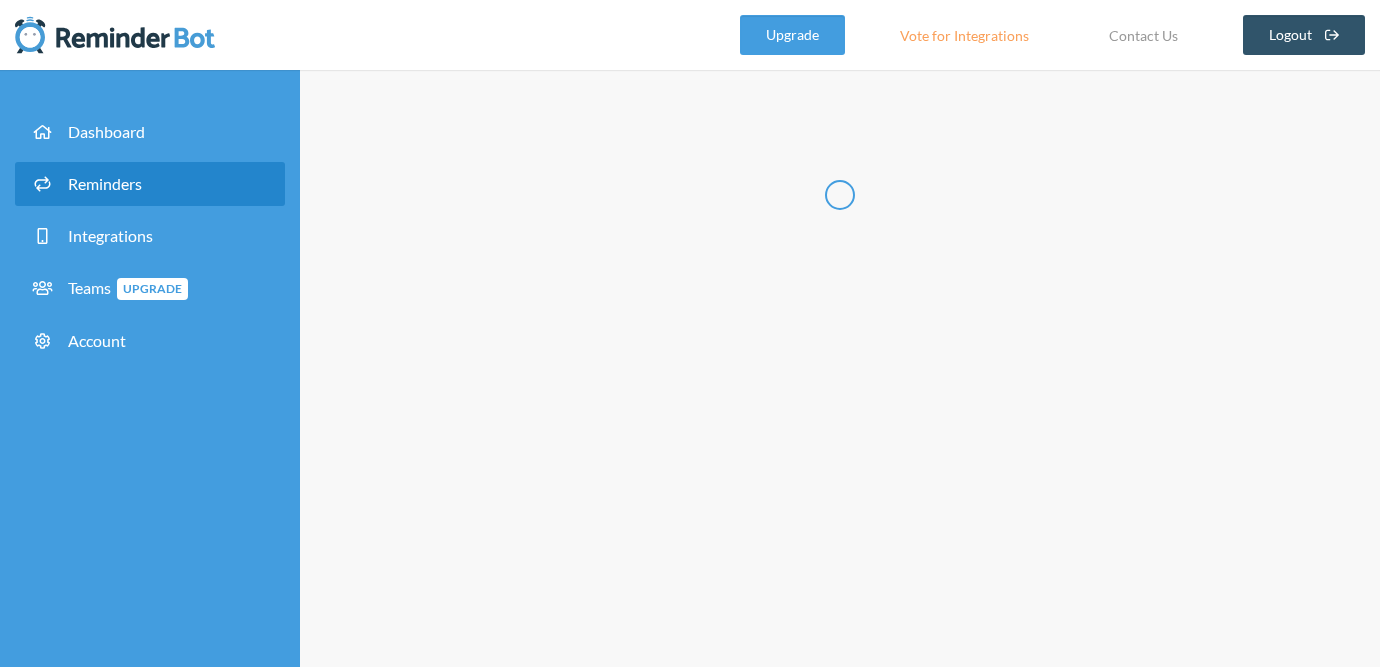 type on "Daily Update" 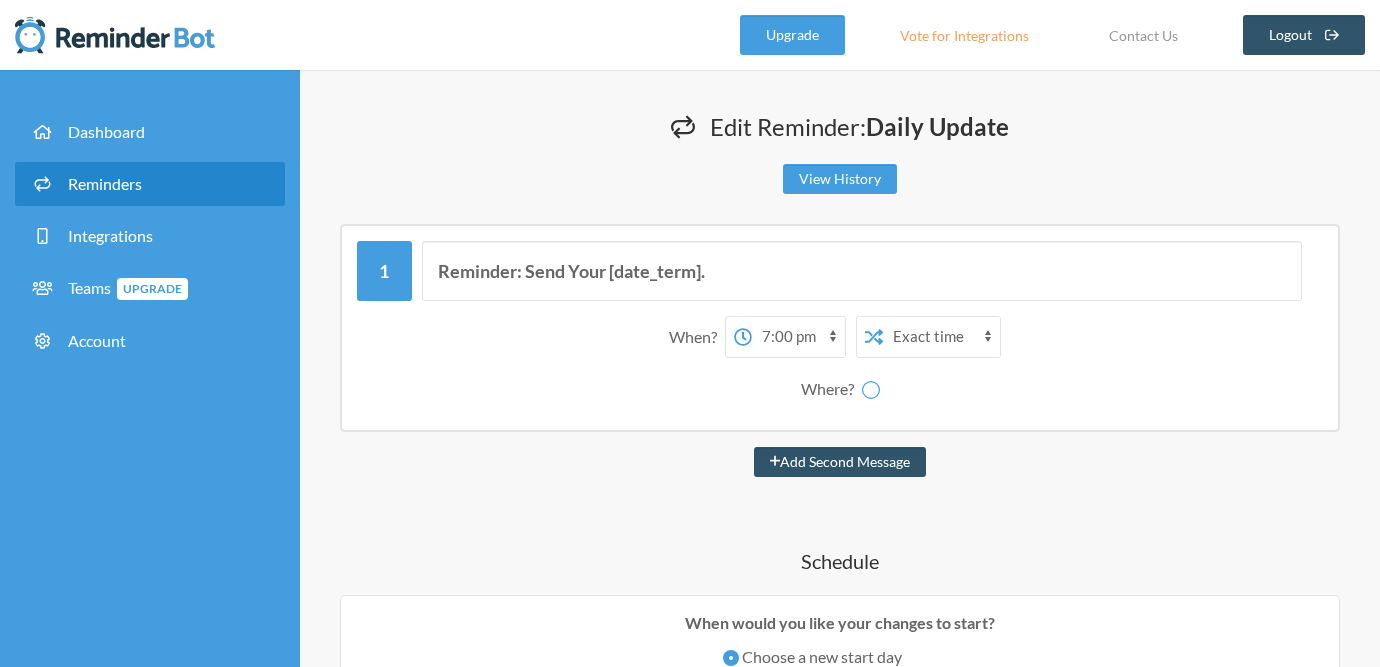 select on "[ID]" 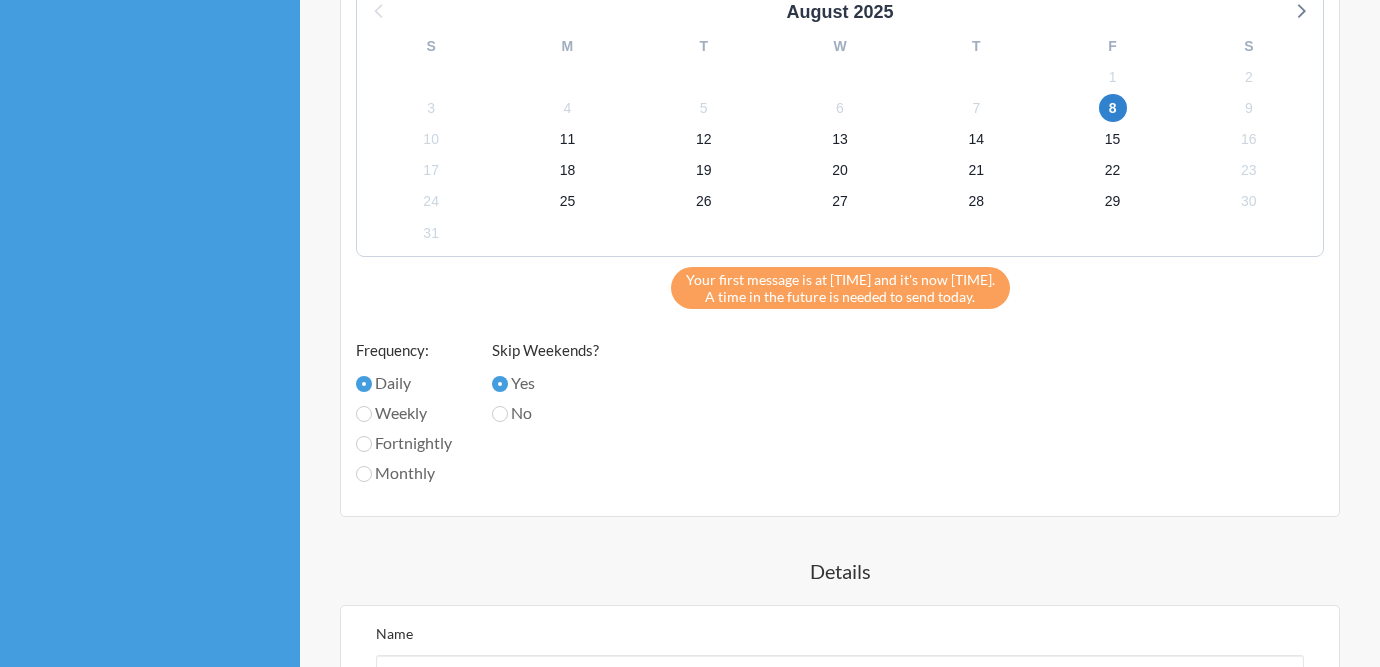 scroll, scrollTop: 1295, scrollLeft: 0, axis: vertical 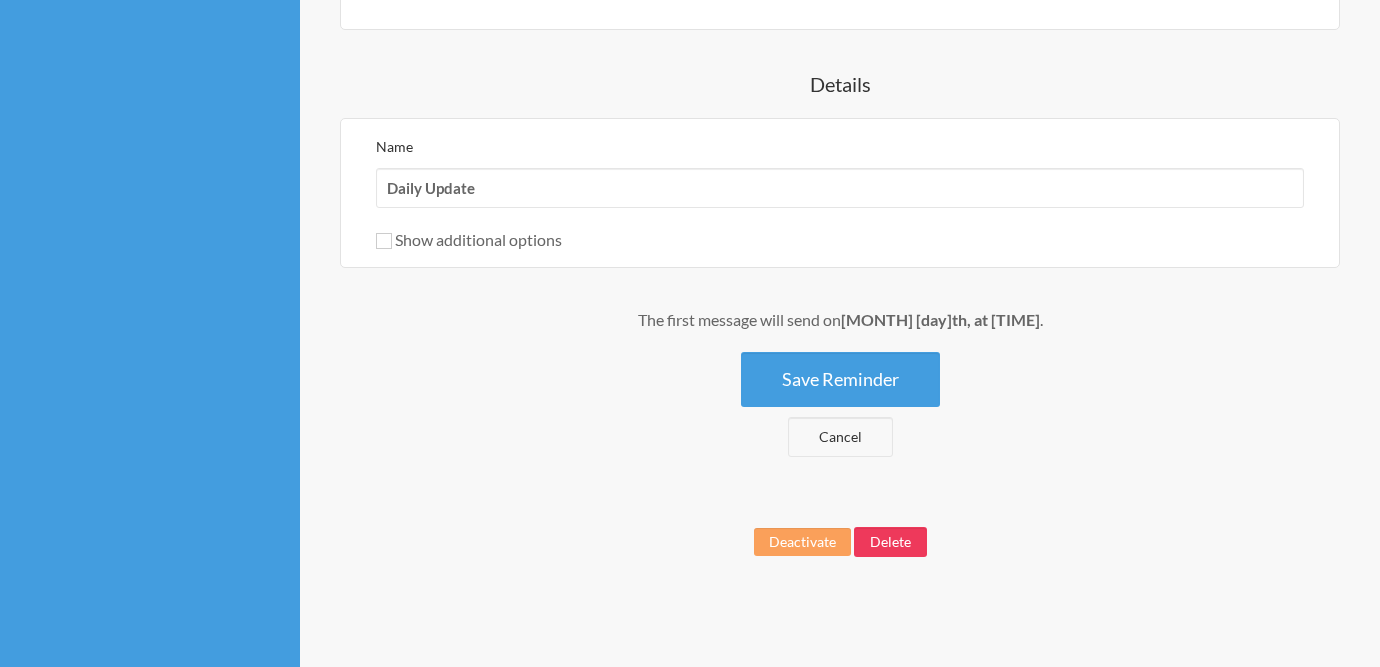 click on "Delete" at bounding box center (890, 542) 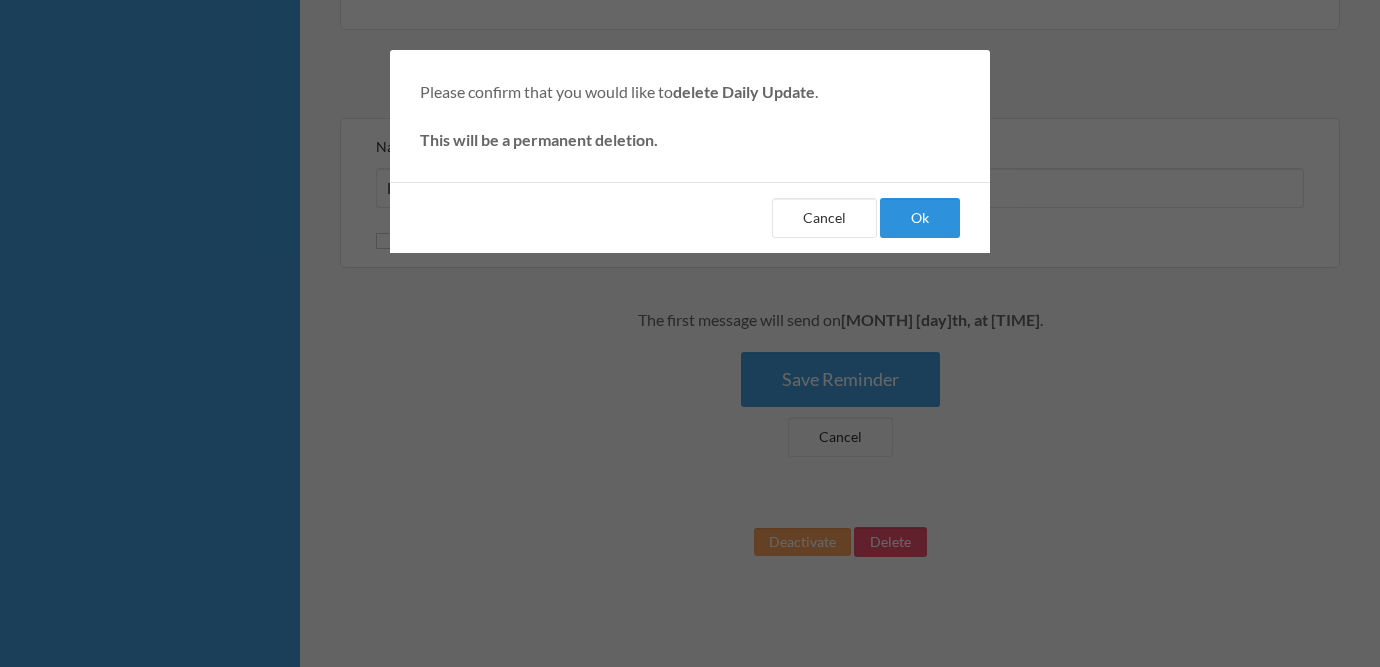 click on "Ok" at bounding box center [920, 218] 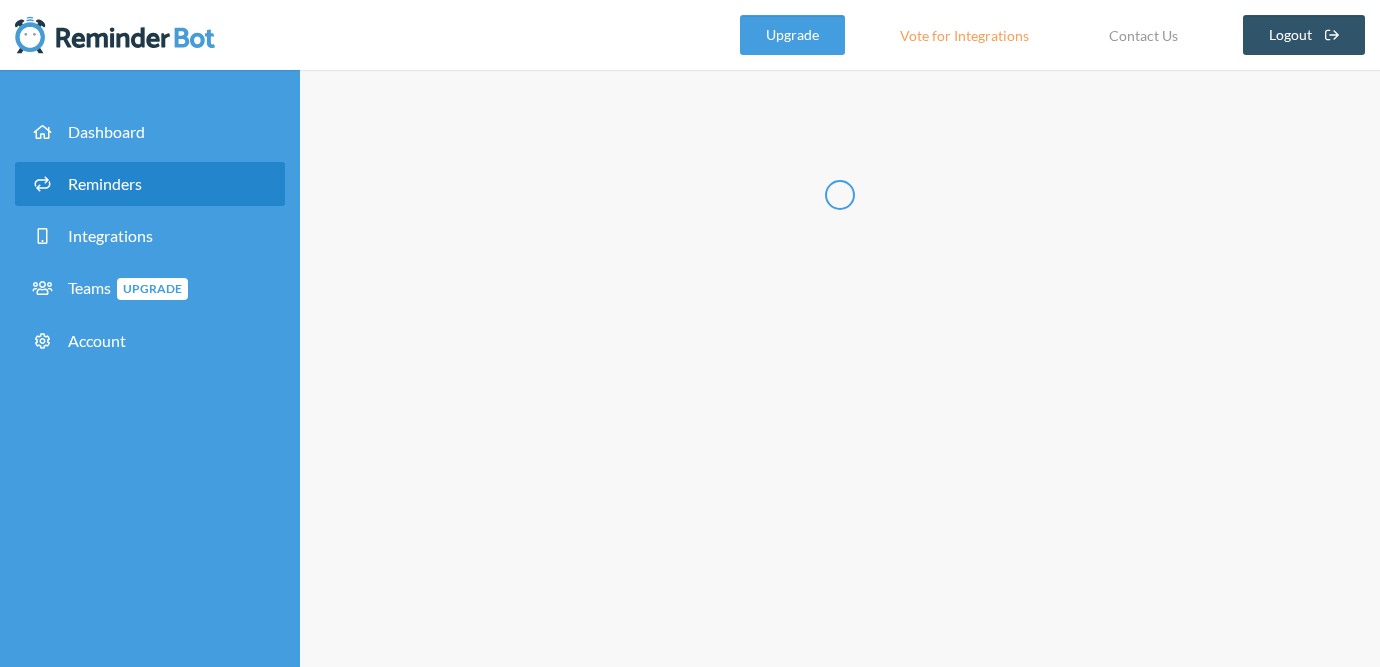 scroll, scrollTop: 0, scrollLeft: 0, axis: both 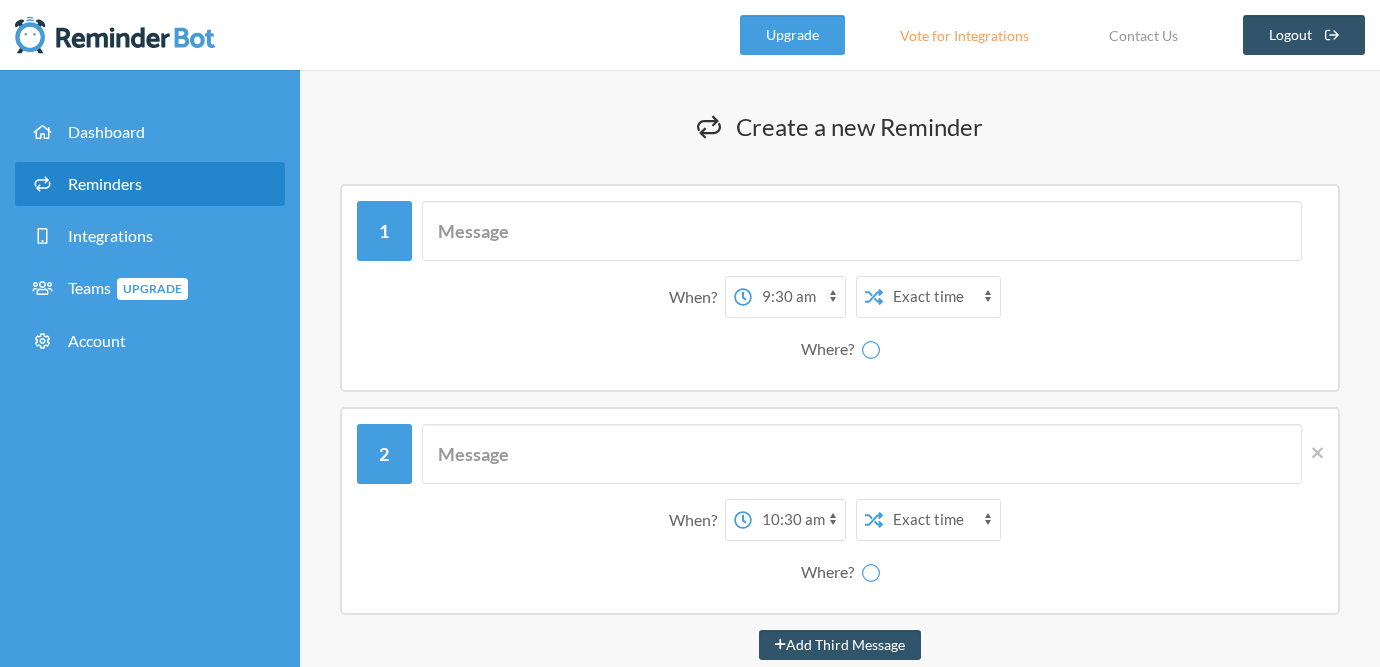 select on "[ID]" 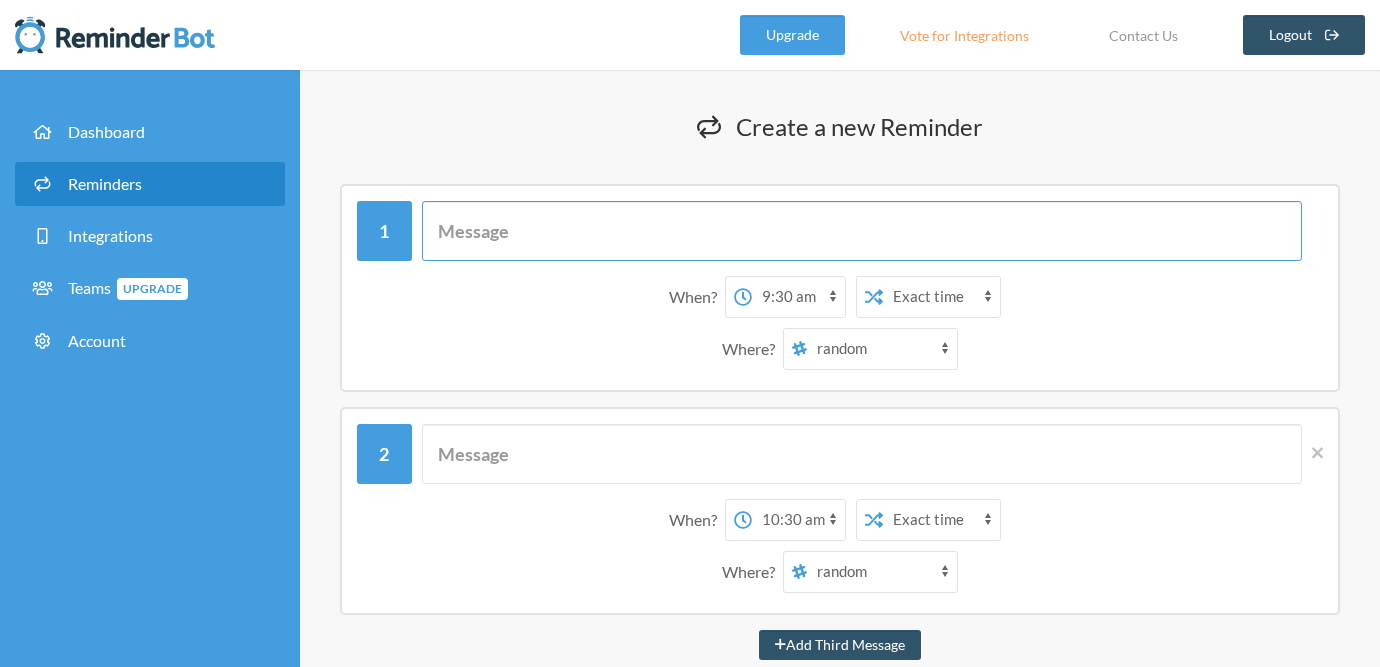 click at bounding box center [862, 231] 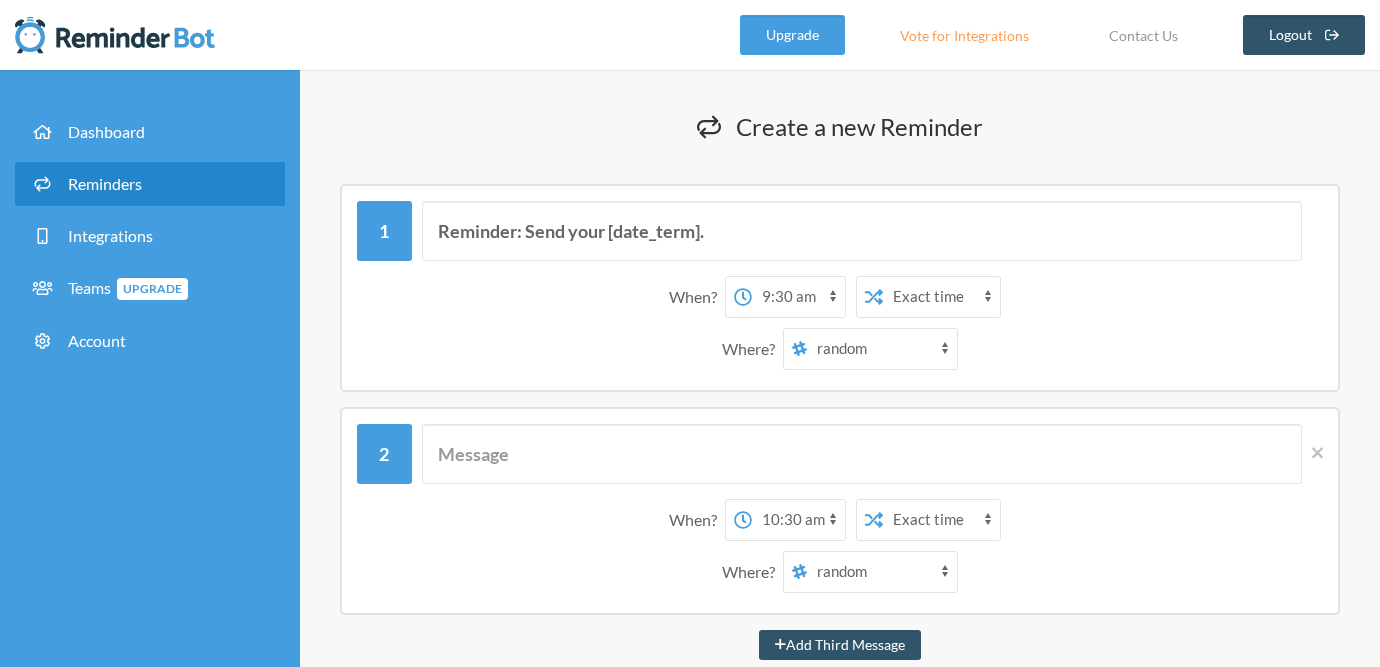 click on "Reminder: Send your [date_term].     When?     [TIME_LIST]   on  day 1     [TIME_LIST]" at bounding box center [840, 288] 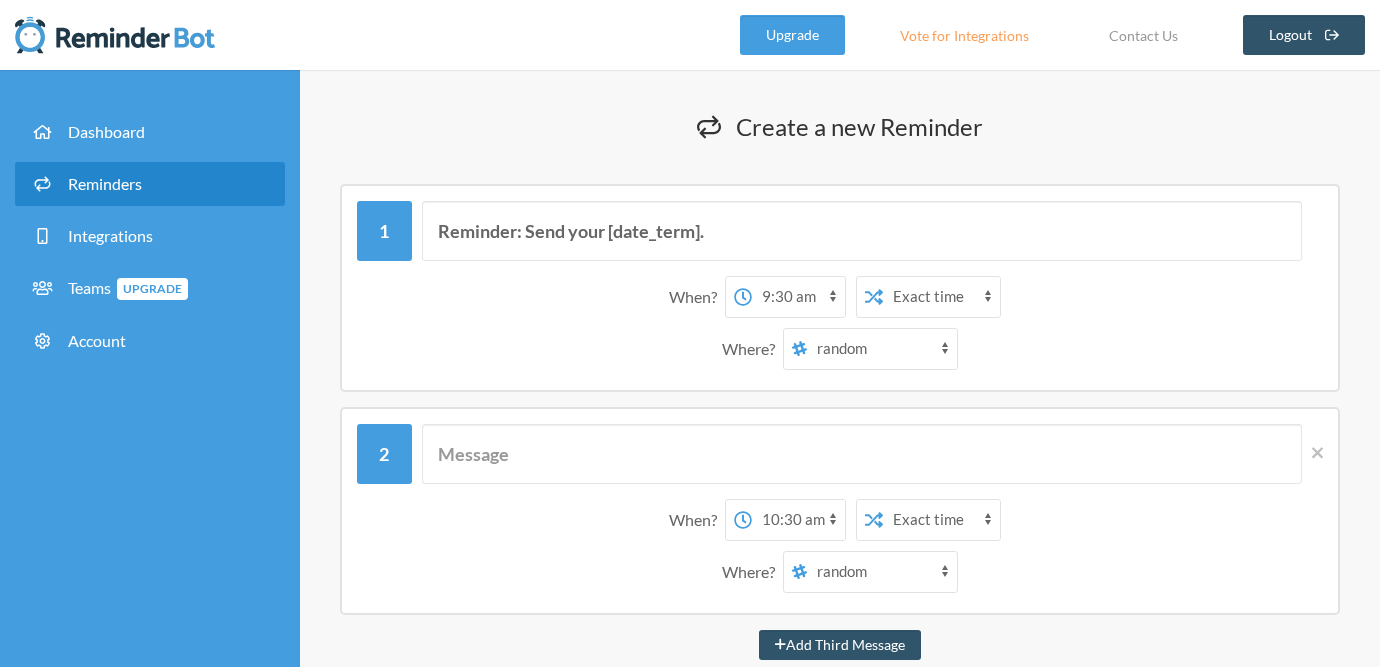 select on "17:00:00" 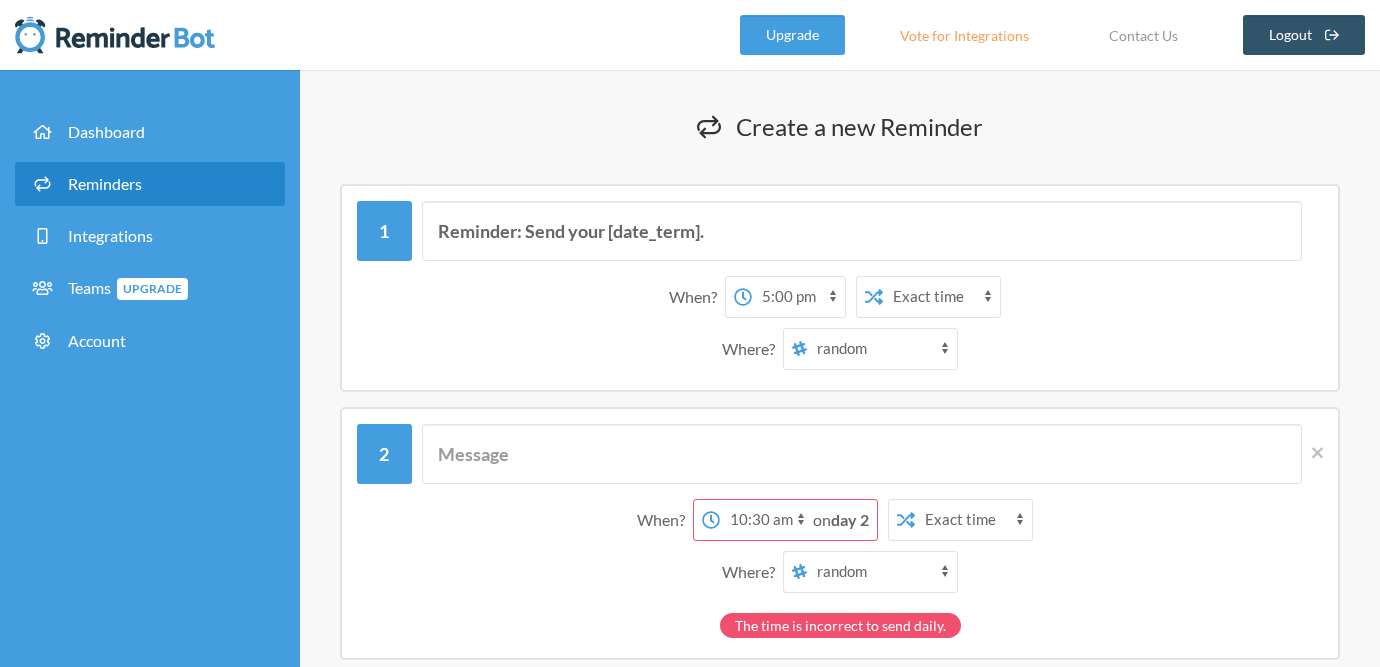 click on "Reminder: Send your [date_term].     When?     [TIME_LIST]   on  day 1     [TIME_LIST]" at bounding box center [840, 1012] 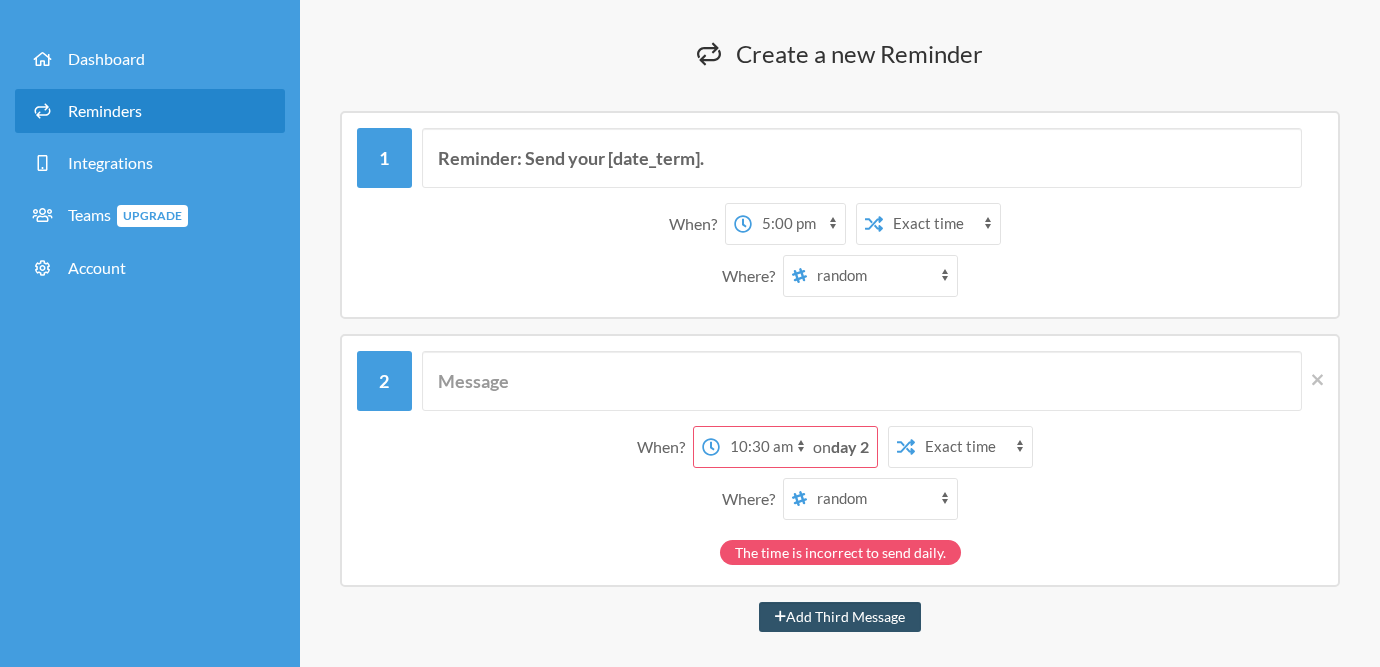scroll, scrollTop: 112, scrollLeft: 0, axis: vertical 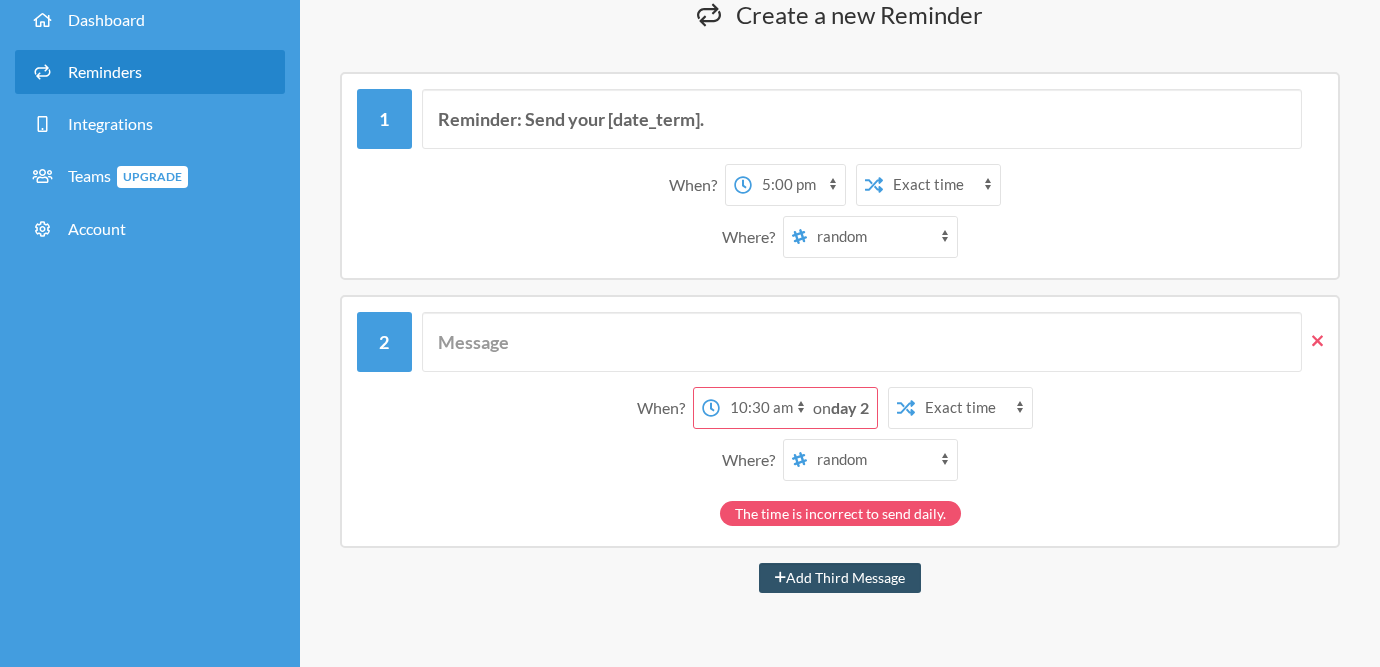 click 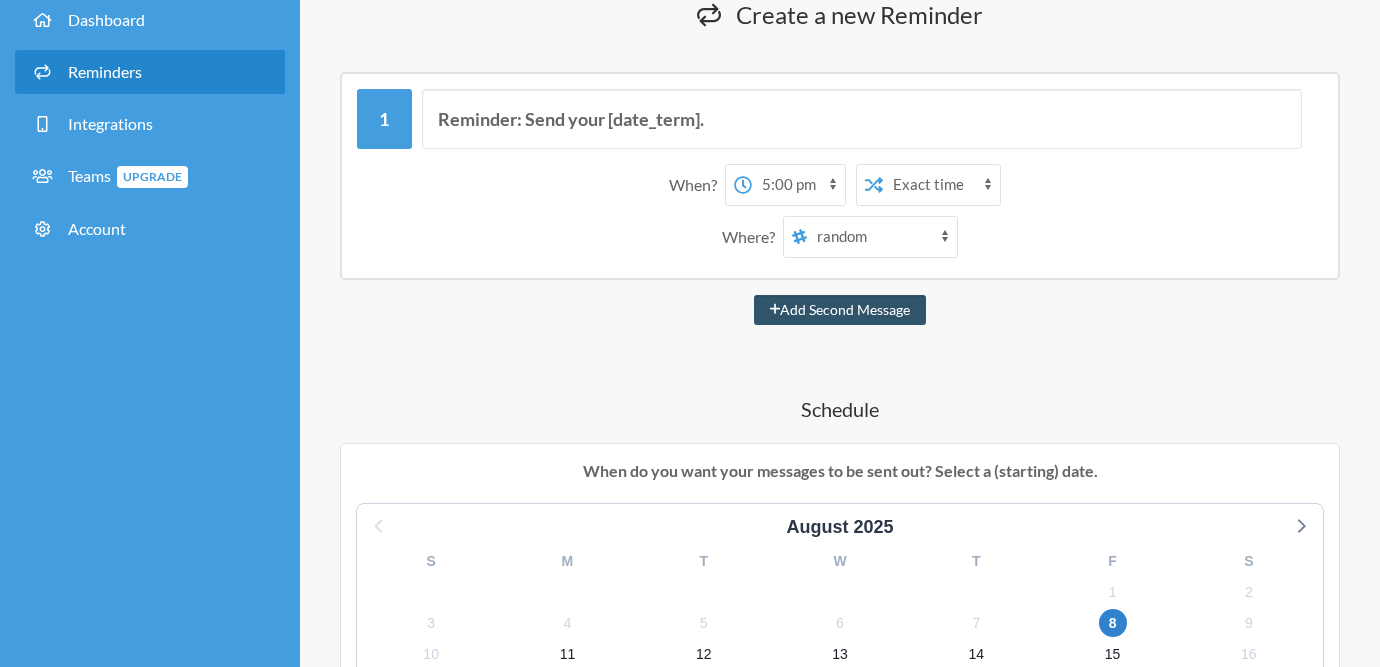 click on "Reminder: Send your [date_term].     When?     [TIME_LIST]   on  day 1     [TIME_LIST]" at bounding box center (840, 766) 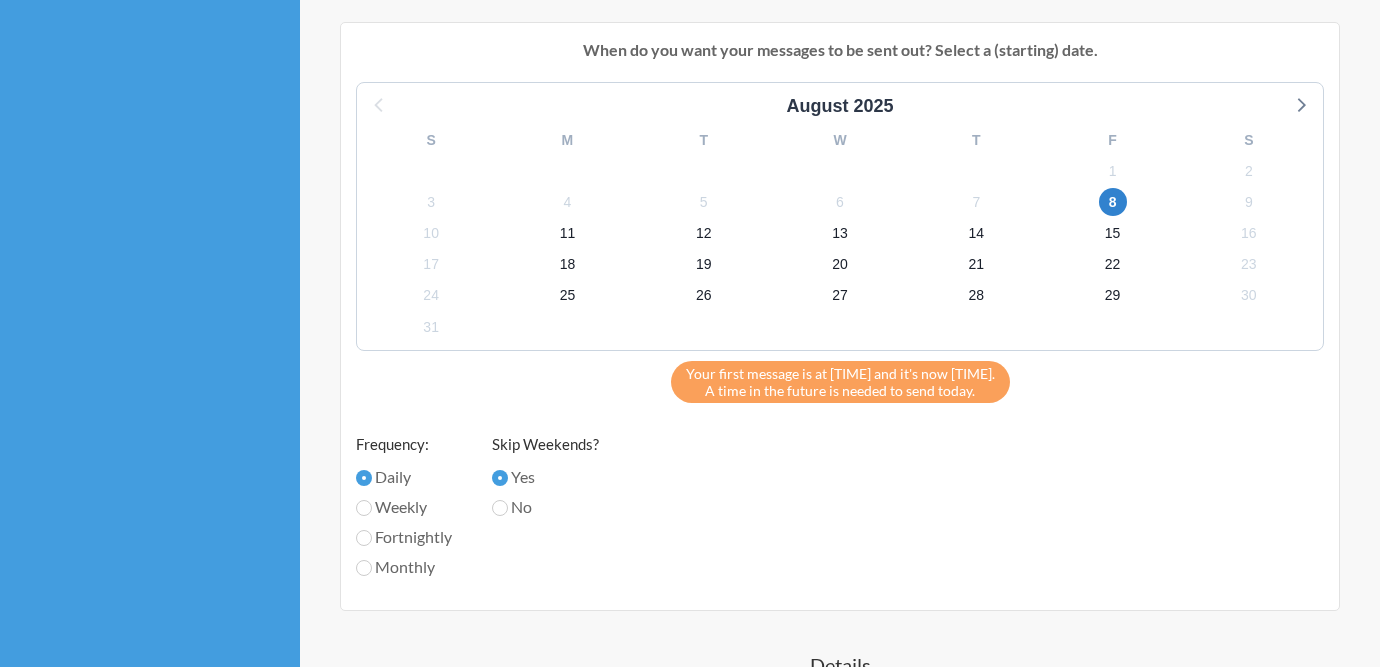 scroll, scrollTop: 573, scrollLeft: 0, axis: vertical 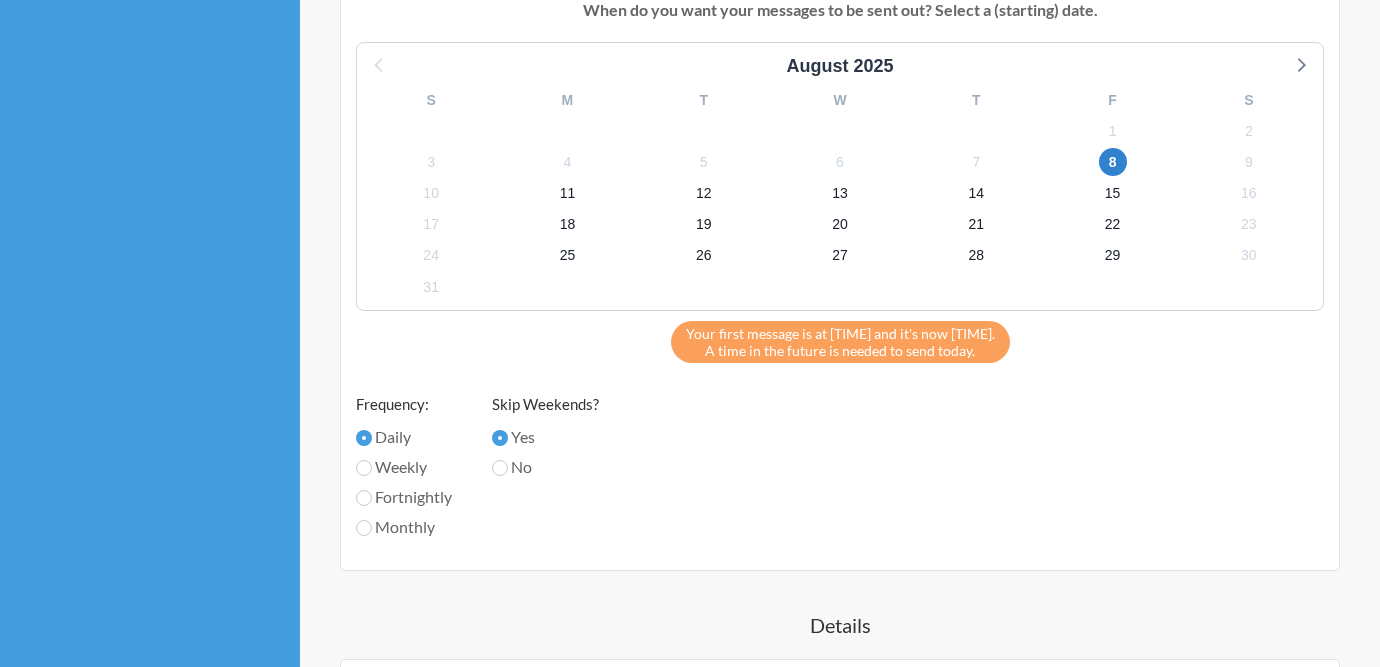 click on "Daily" at bounding box center (404, 437) 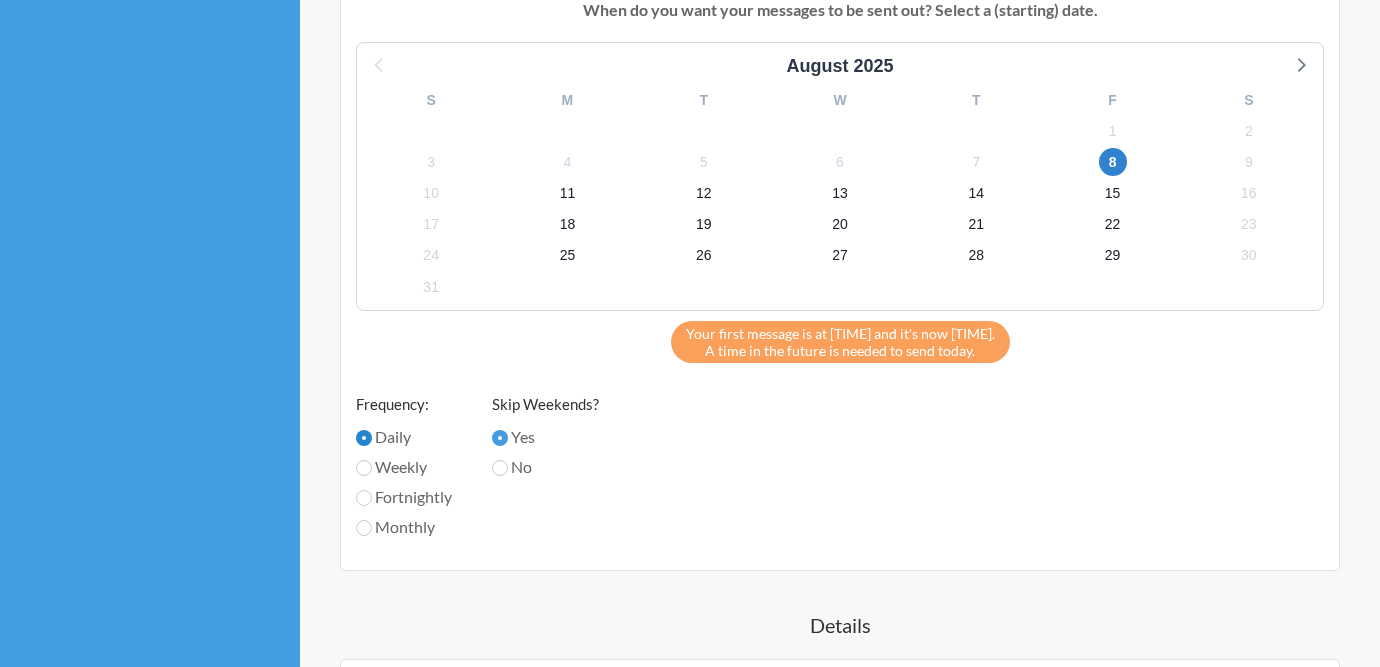 click on "Daily" at bounding box center [364, 438] 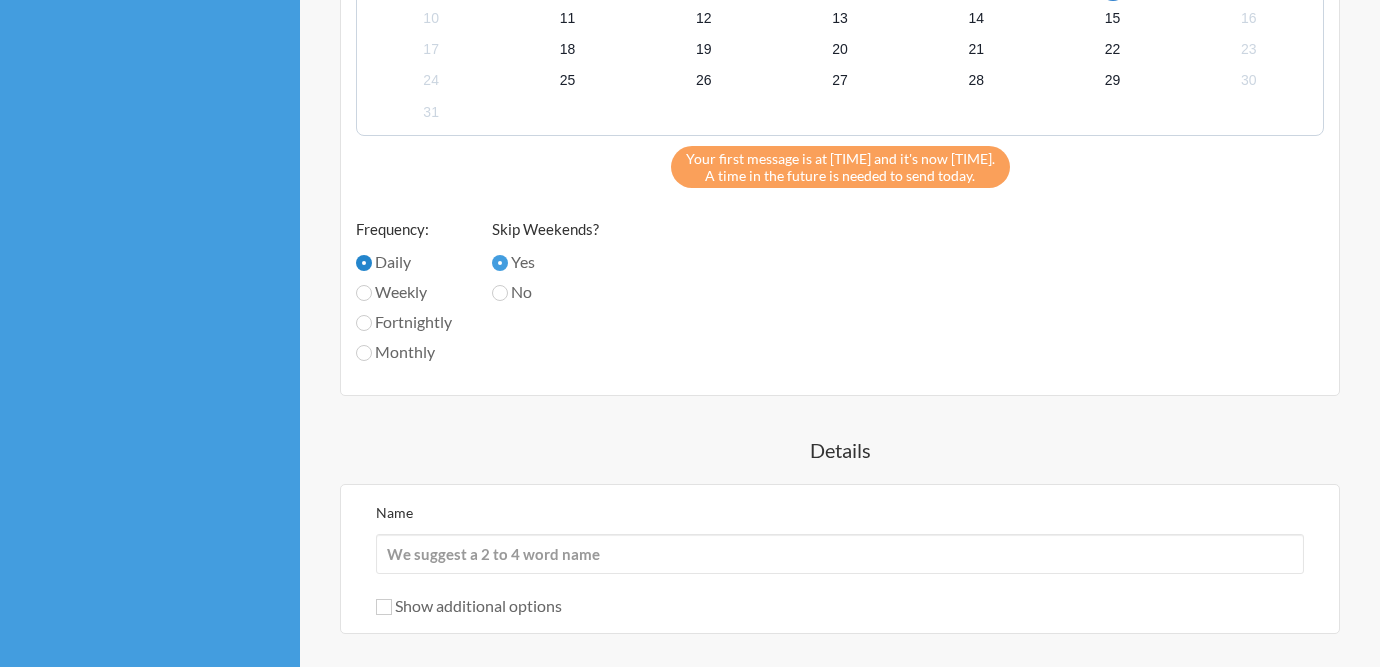 scroll, scrollTop: 953, scrollLeft: 0, axis: vertical 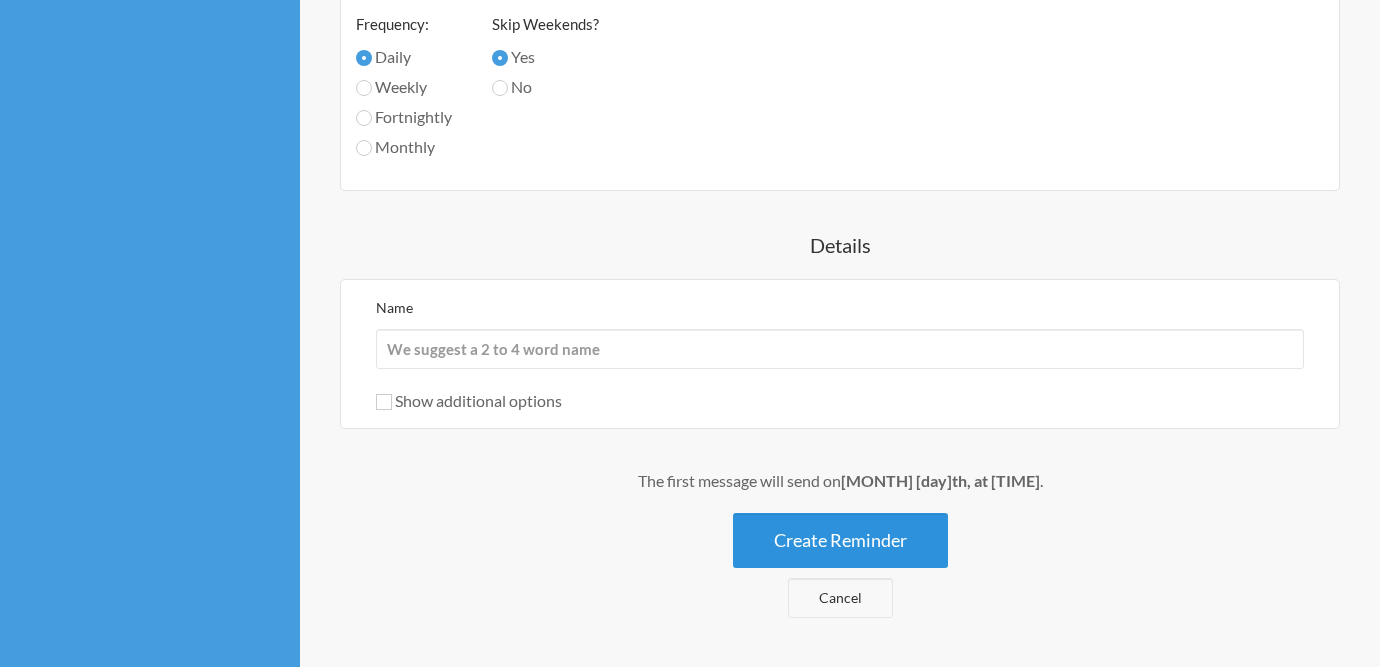 click on "Create Reminder" at bounding box center [840, 540] 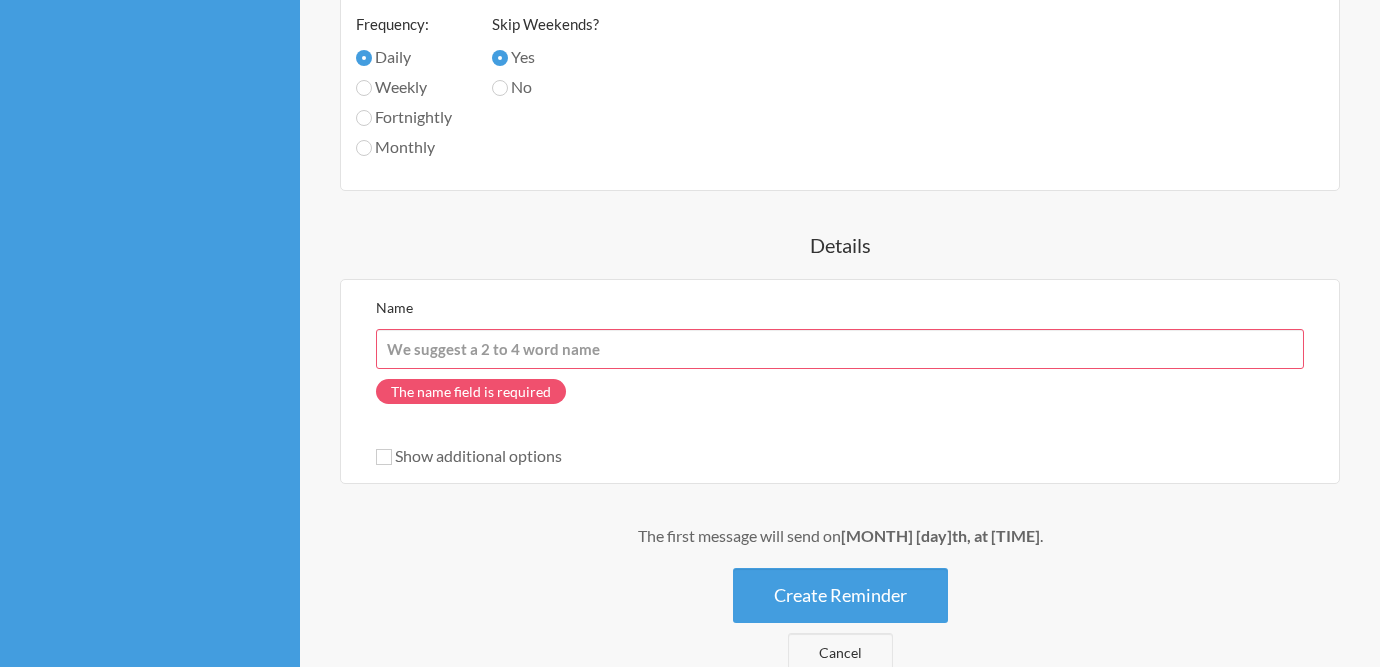 click on "The first message will send on  [MONTH] [day]th, at [TIME] .   Create Reminder   Cancel" at bounding box center (840, 598) 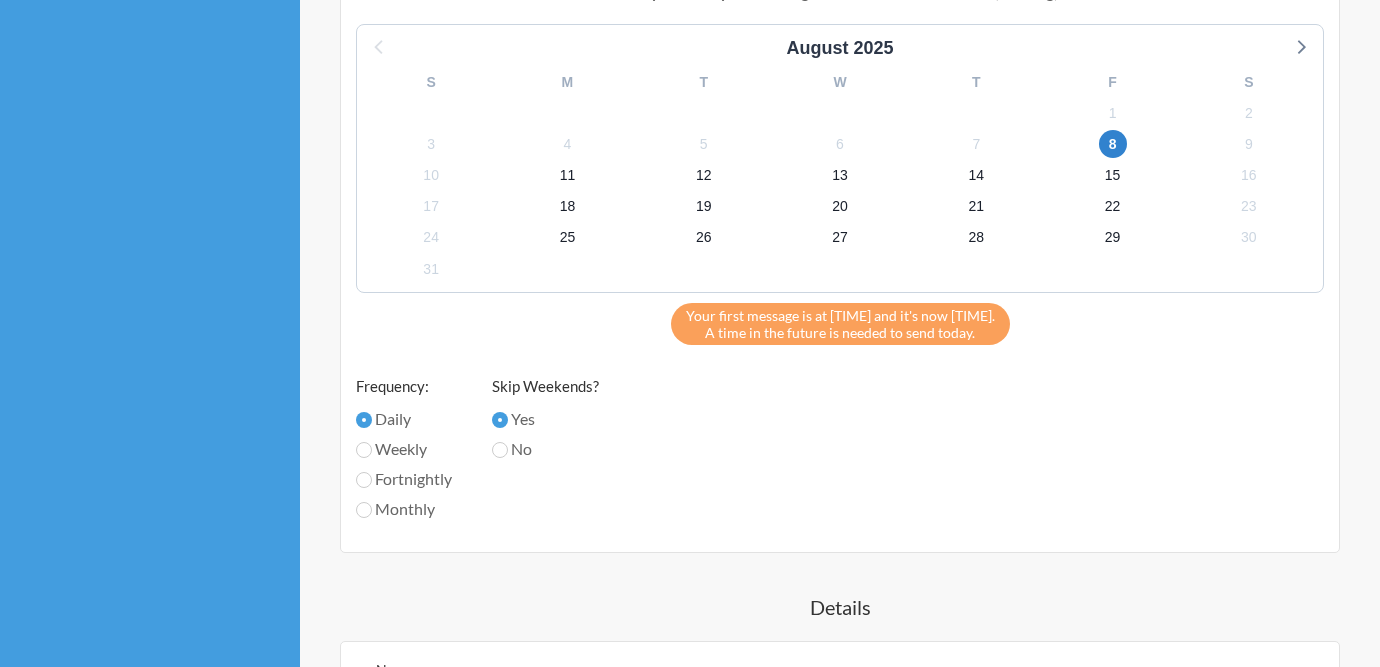 scroll, scrollTop: 0, scrollLeft: 0, axis: both 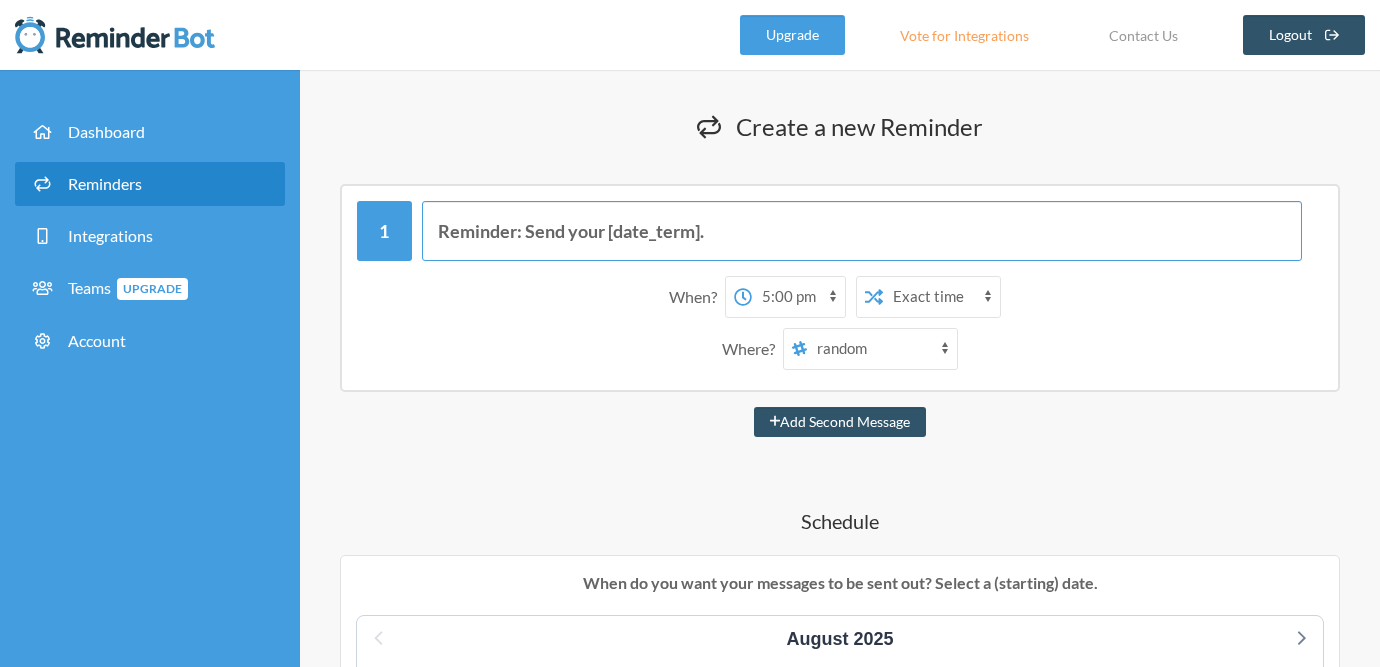 click on "Reminder: Send your [date_term]." at bounding box center [862, 231] 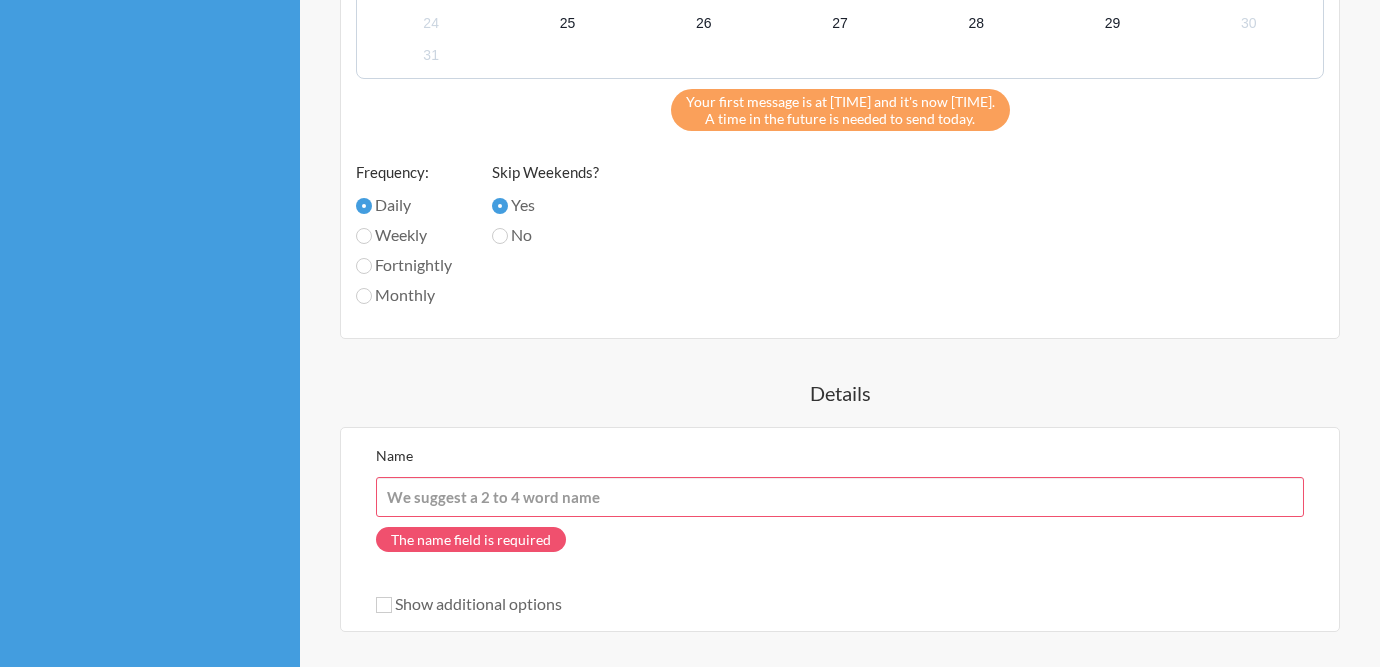 scroll, scrollTop: 1069, scrollLeft: 0, axis: vertical 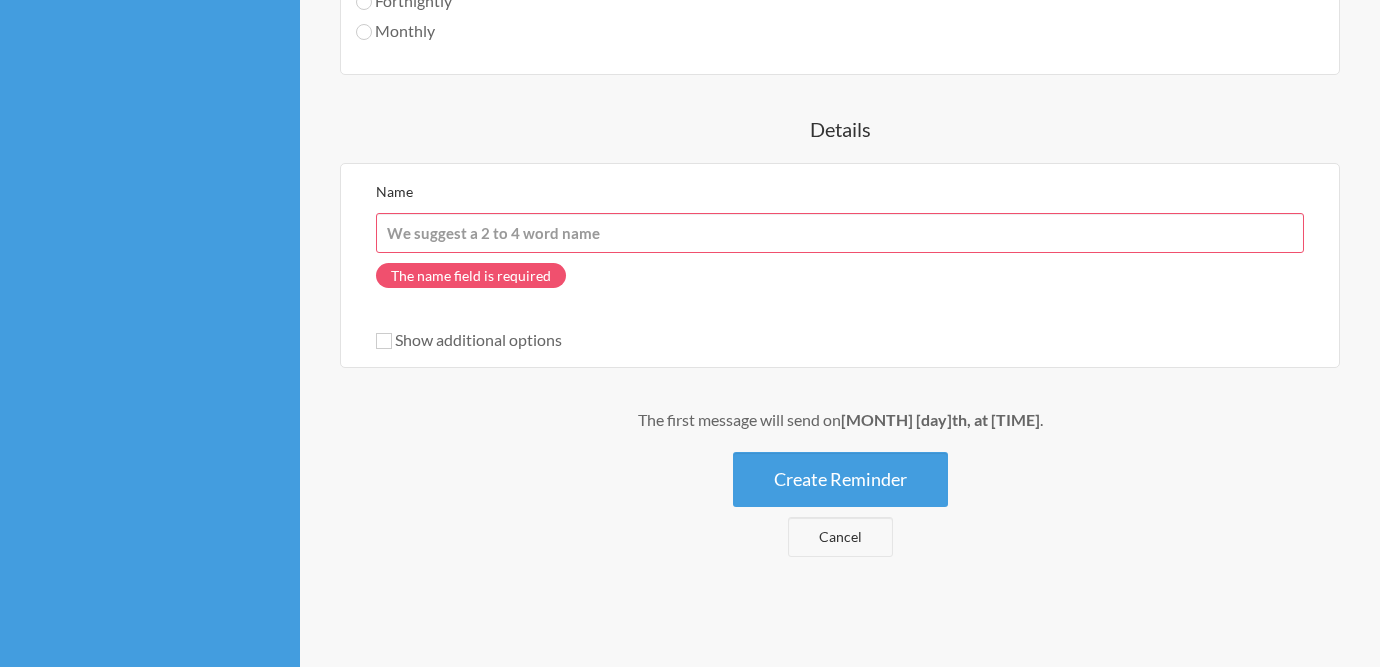 click on "Name" at bounding box center [840, 233] 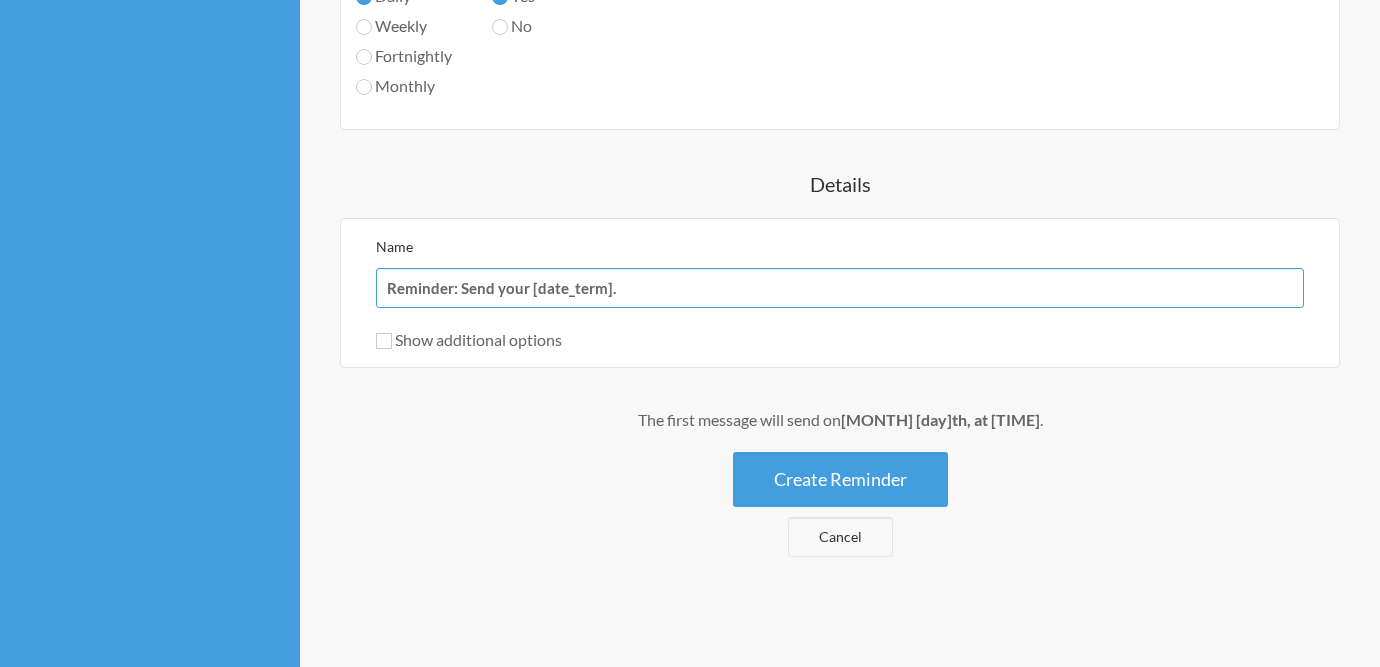 scroll, scrollTop: 1014, scrollLeft: 0, axis: vertical 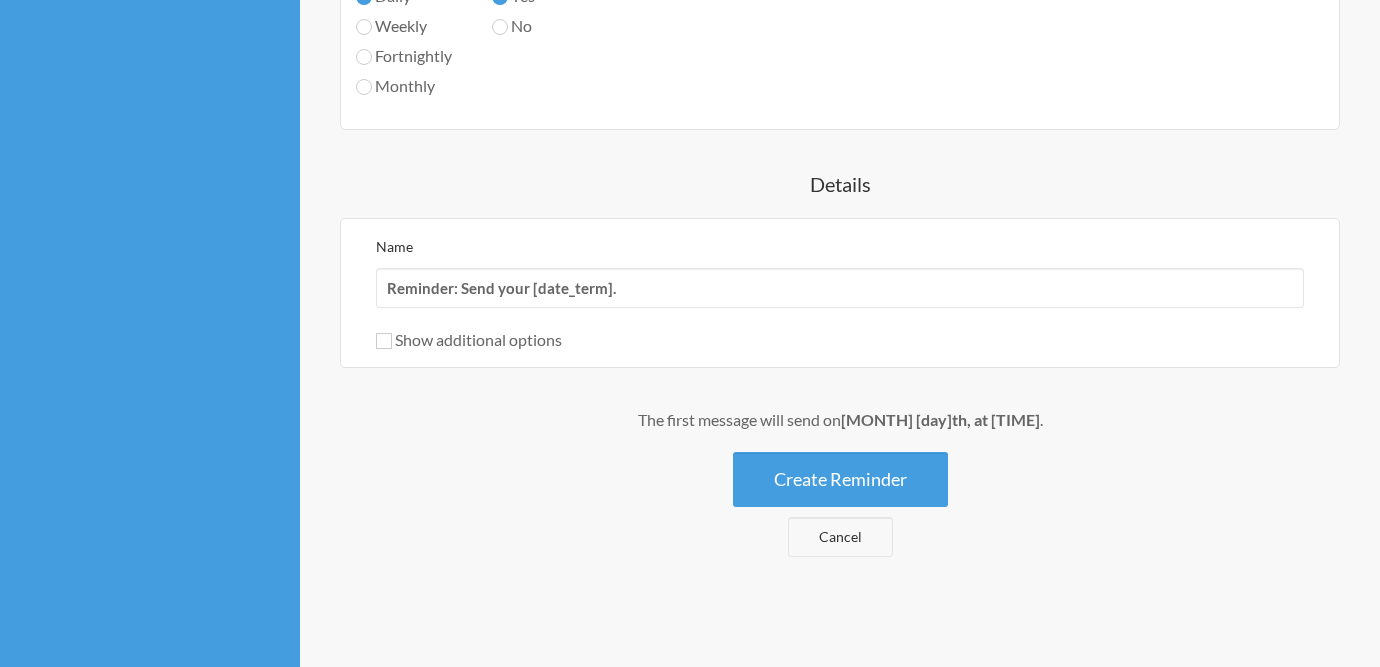 click on "The first message will send on  [MONTH] [day]th, at [TIME] .   Create Reminder   Cancel" at bounding box center (840, 482) 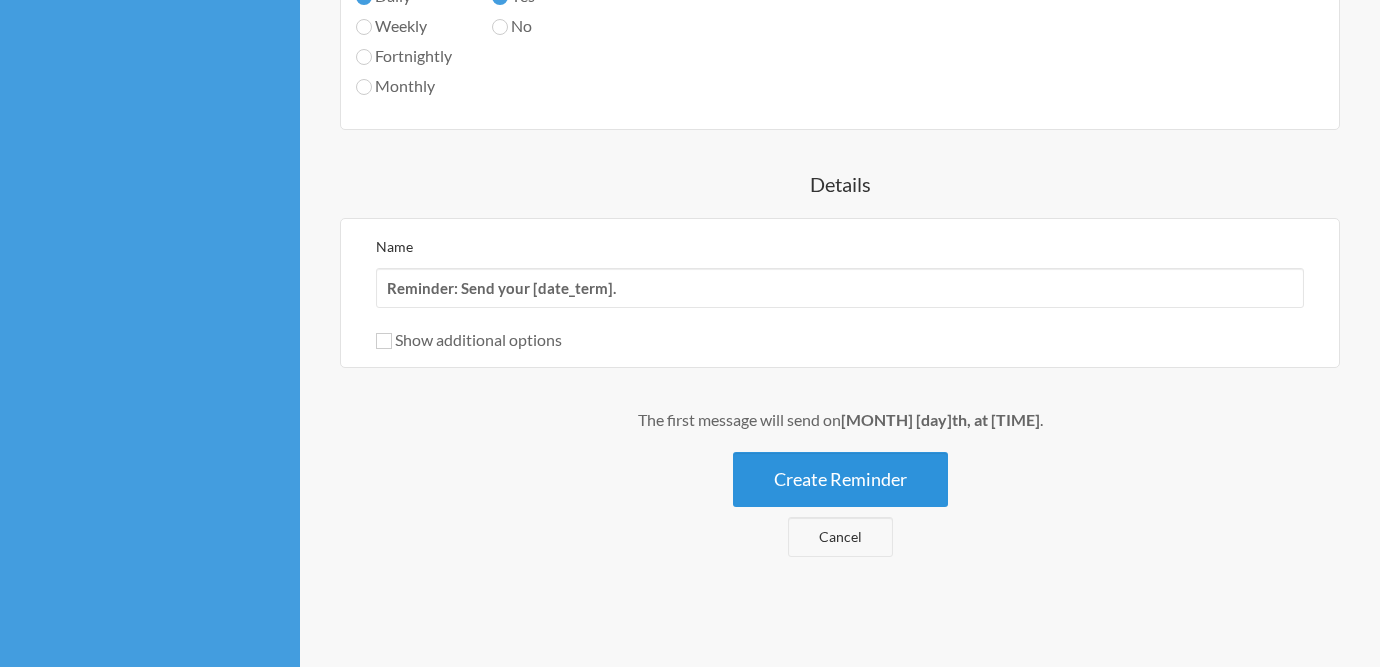 click on "Create Reminder" at bounding box center [840, 479] 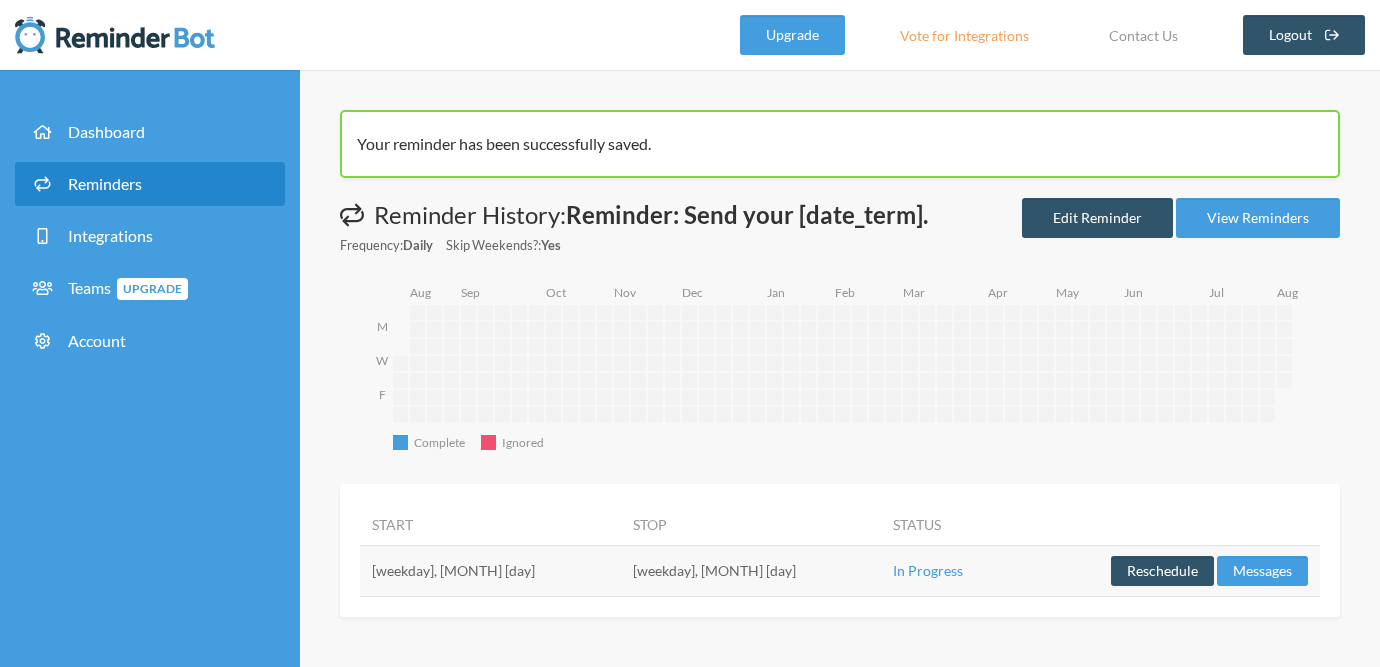 click on "Upgrade   Vote for Integrations   Contact Us       Logout" at bounding box center [1053, 35] 